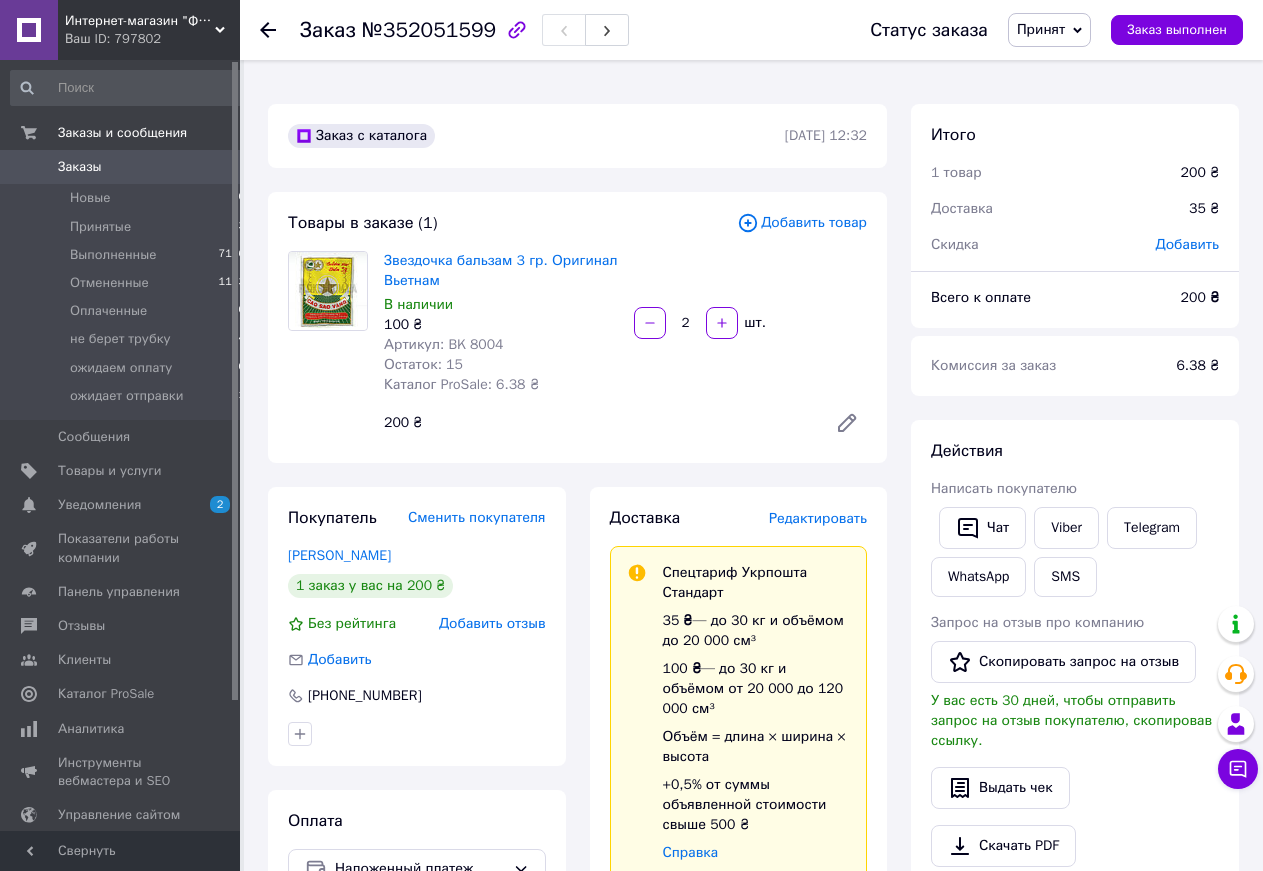scroll, scrollTop: 502, scrollLeft: 0, axis: vertical 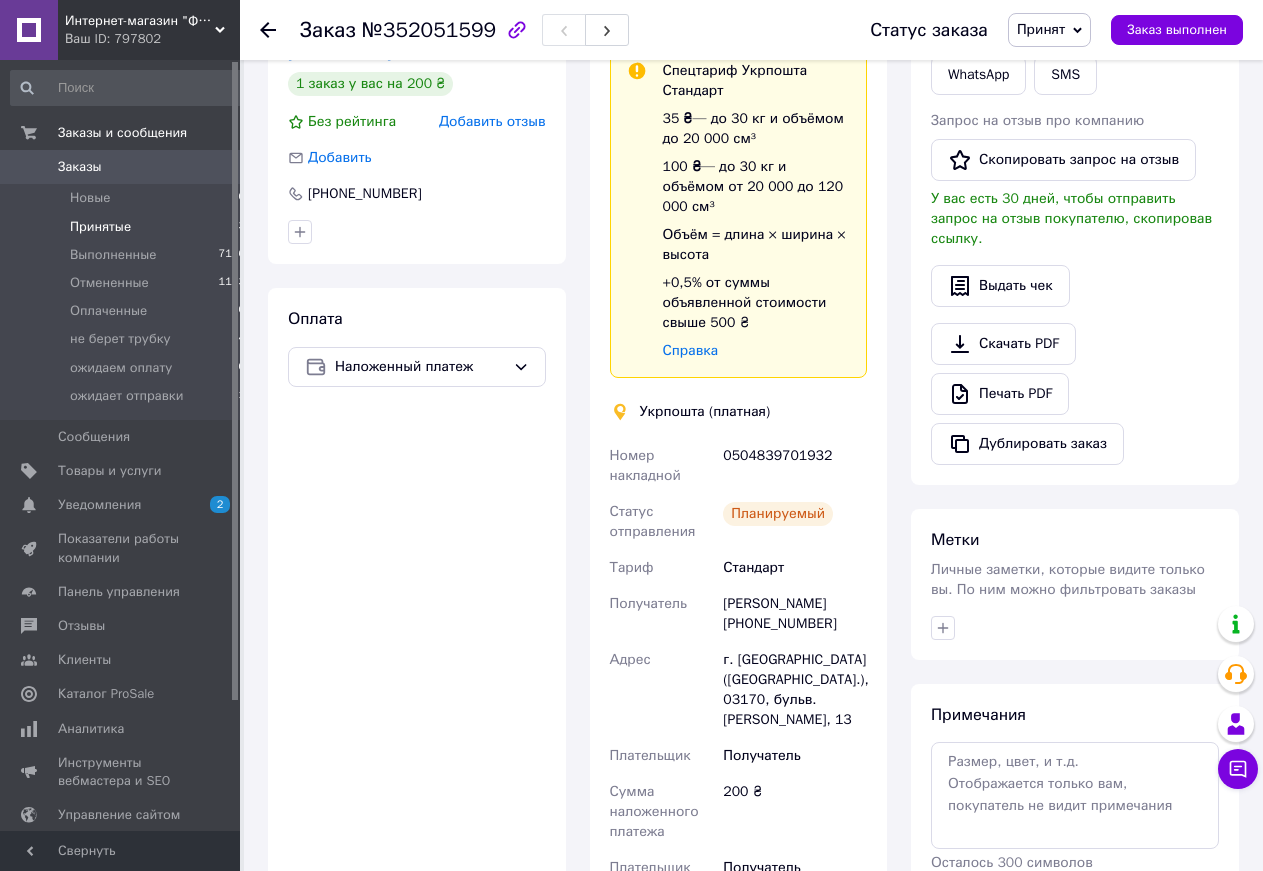 click on "Принятые" at bounding box center (100, 227) 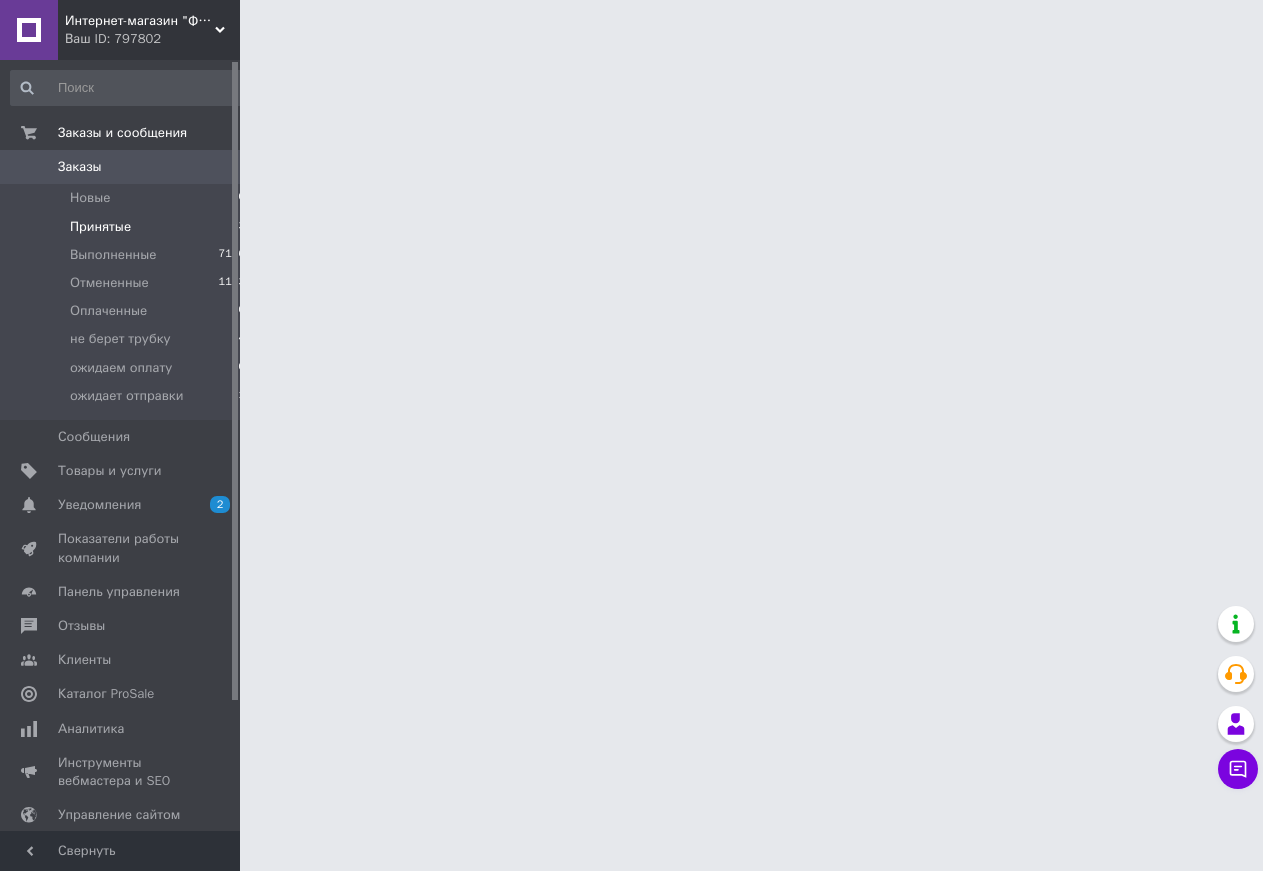 scroll, scrollTop: 0, scrollLeft: 0, axis: both 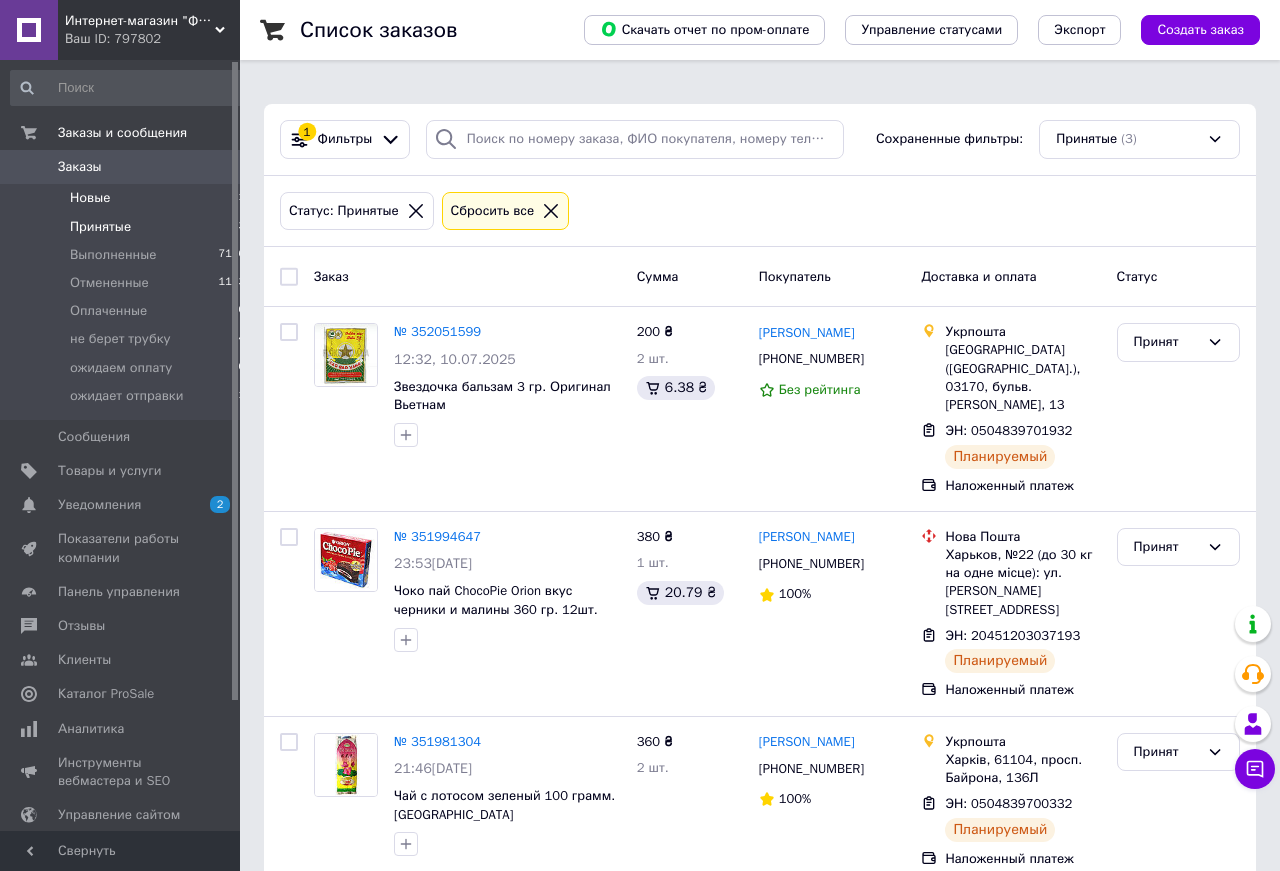 click on "Новые" at bounding box center (90, 198) 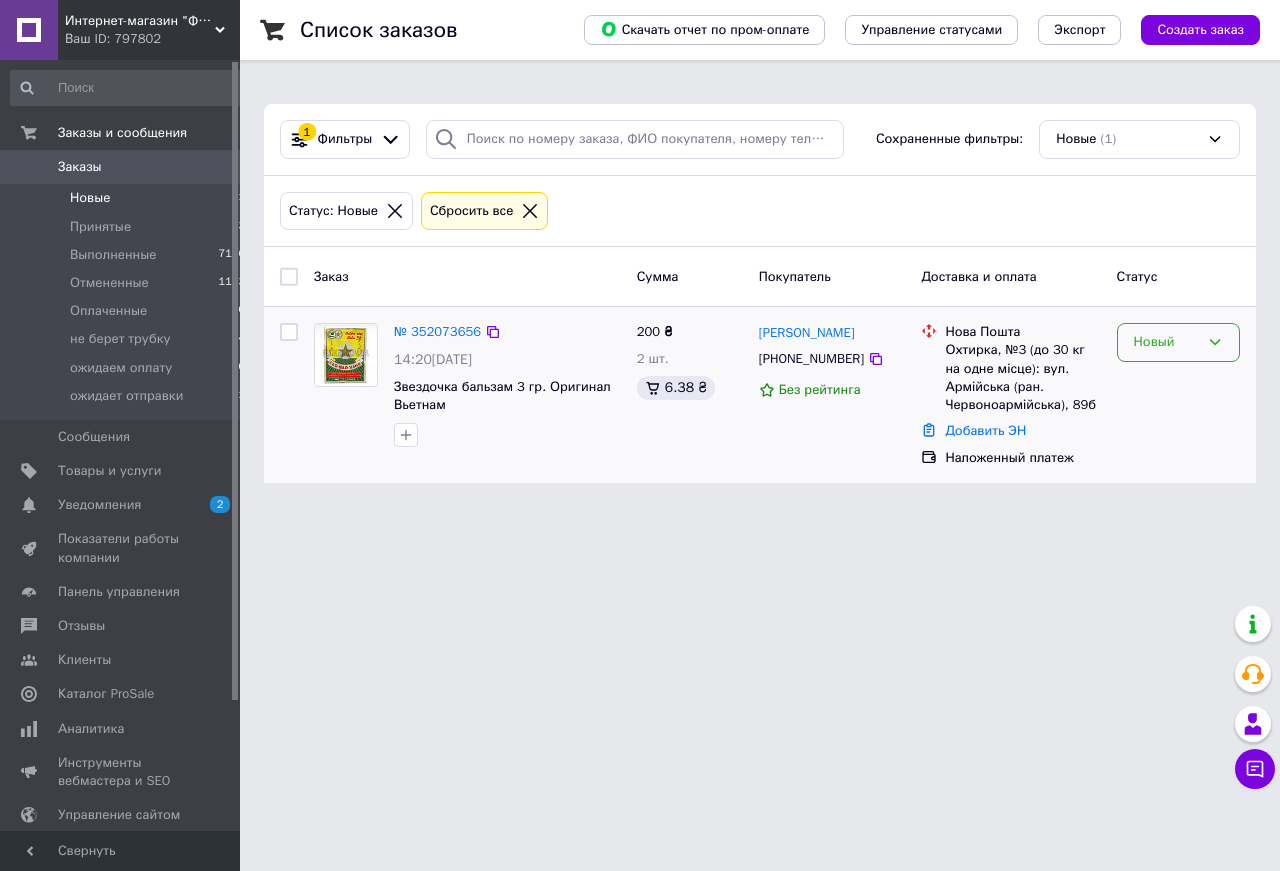 click on "Новый" at bounding box center [1166, 342] 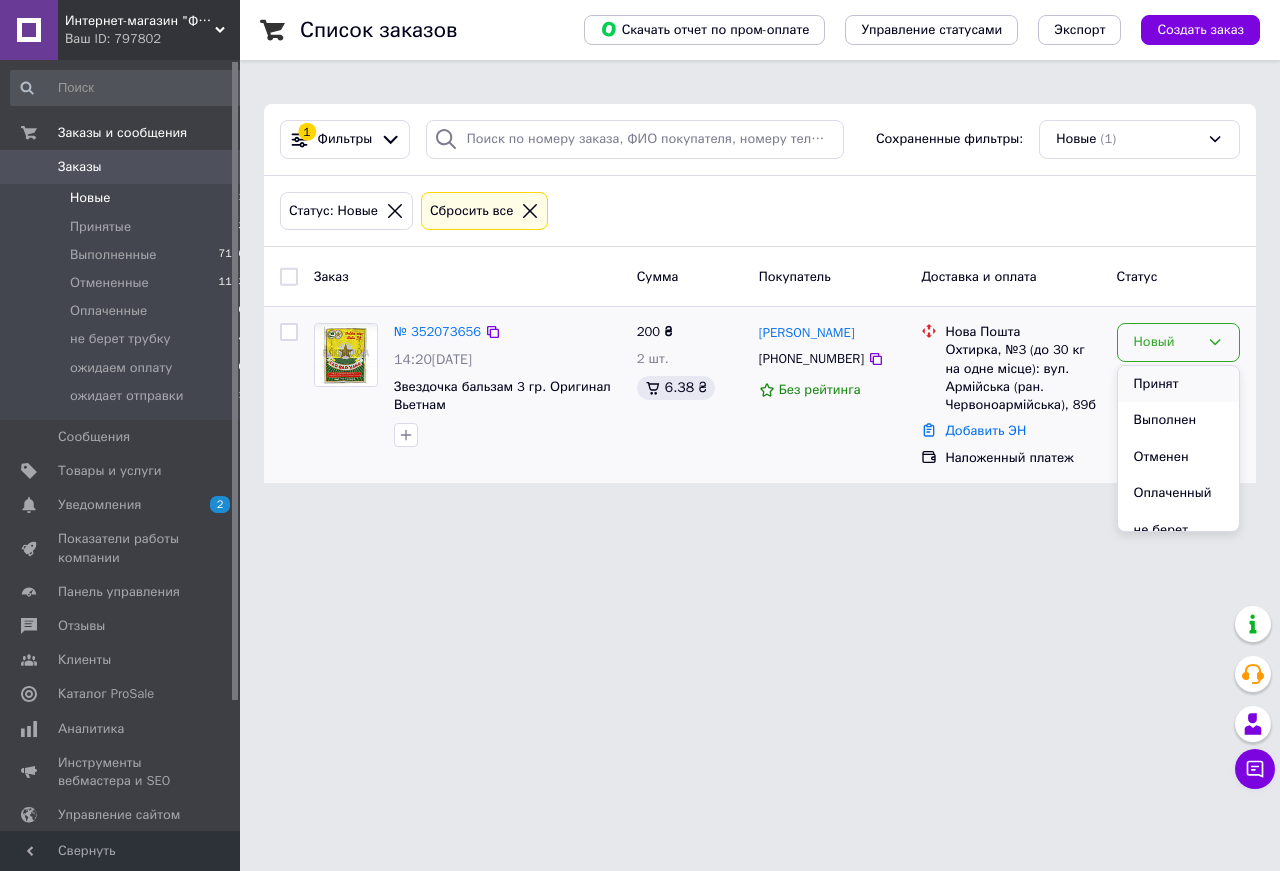click on "Принят" at bounding box center (1178, 384) 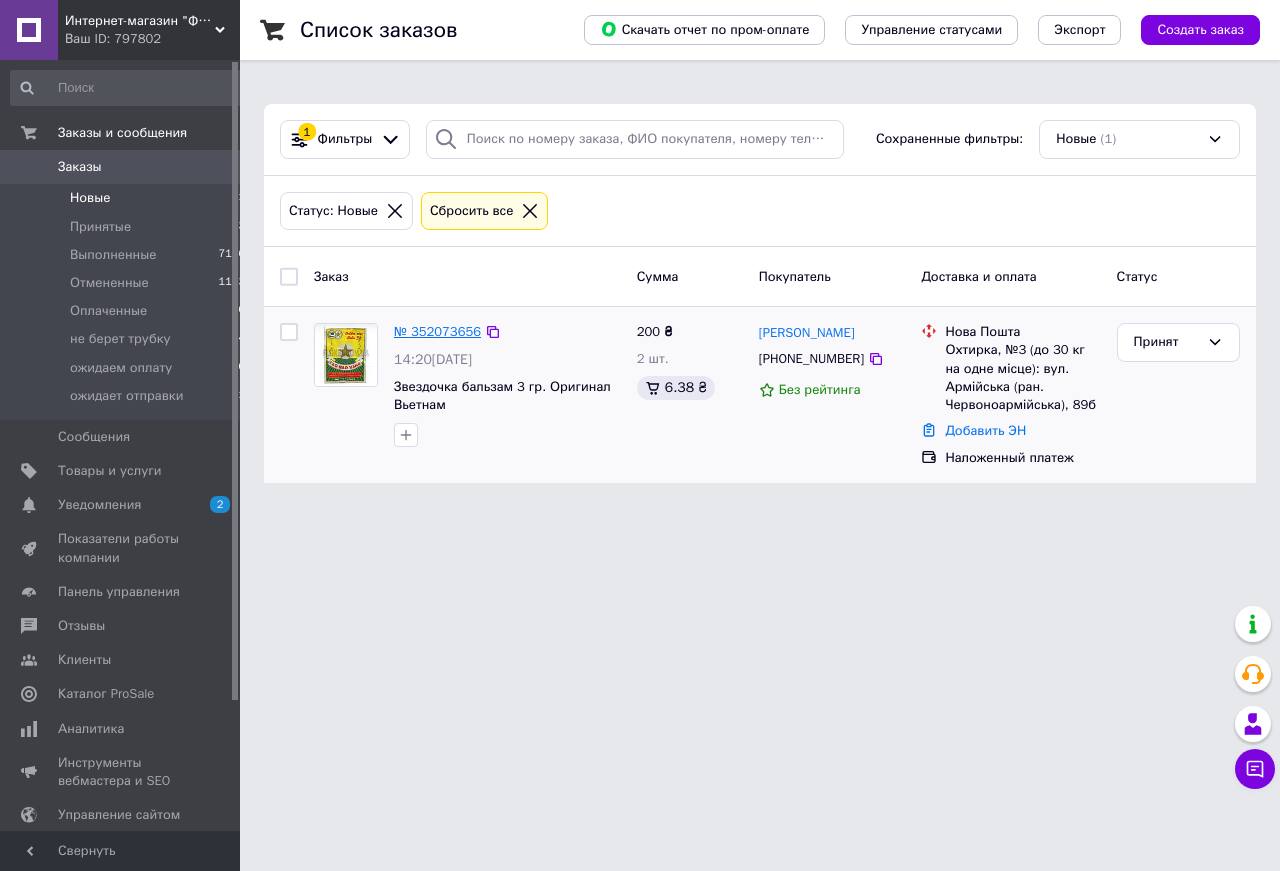 click on "№ 352073656" at bounding box center (437, 331) 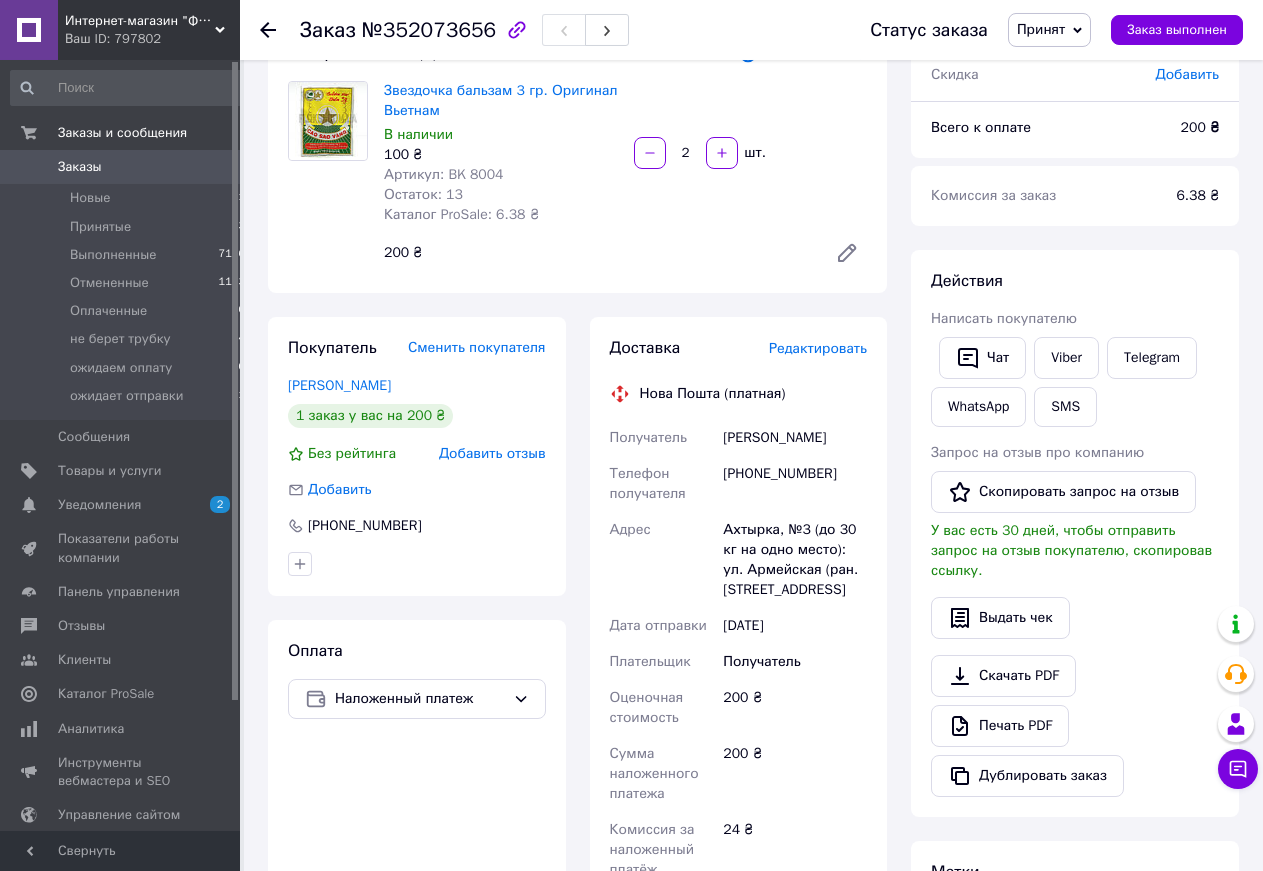 scroll, scrollTop: 0, scrollLeft: 0, axis: both 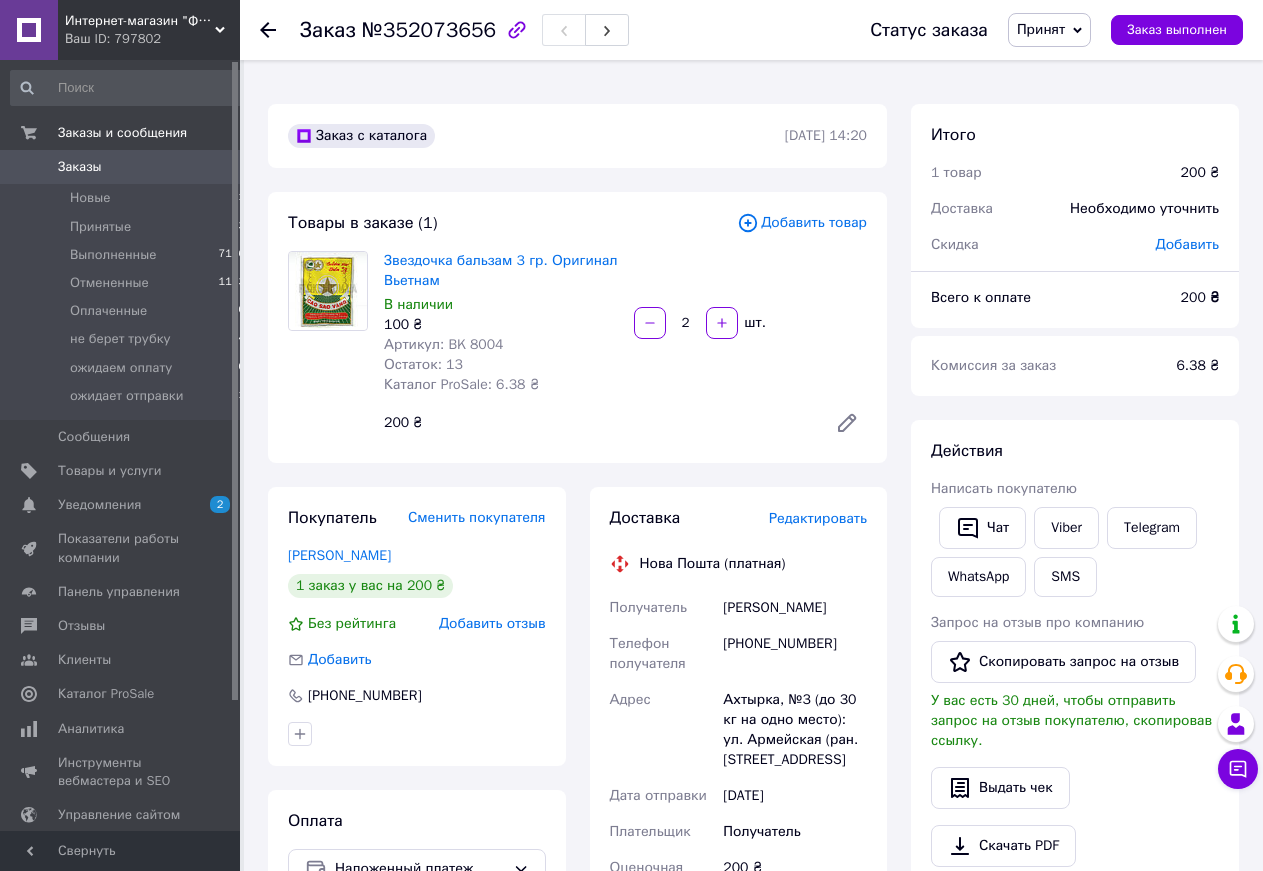 click on "Печать PDF" at bounding box center (1000, 896) 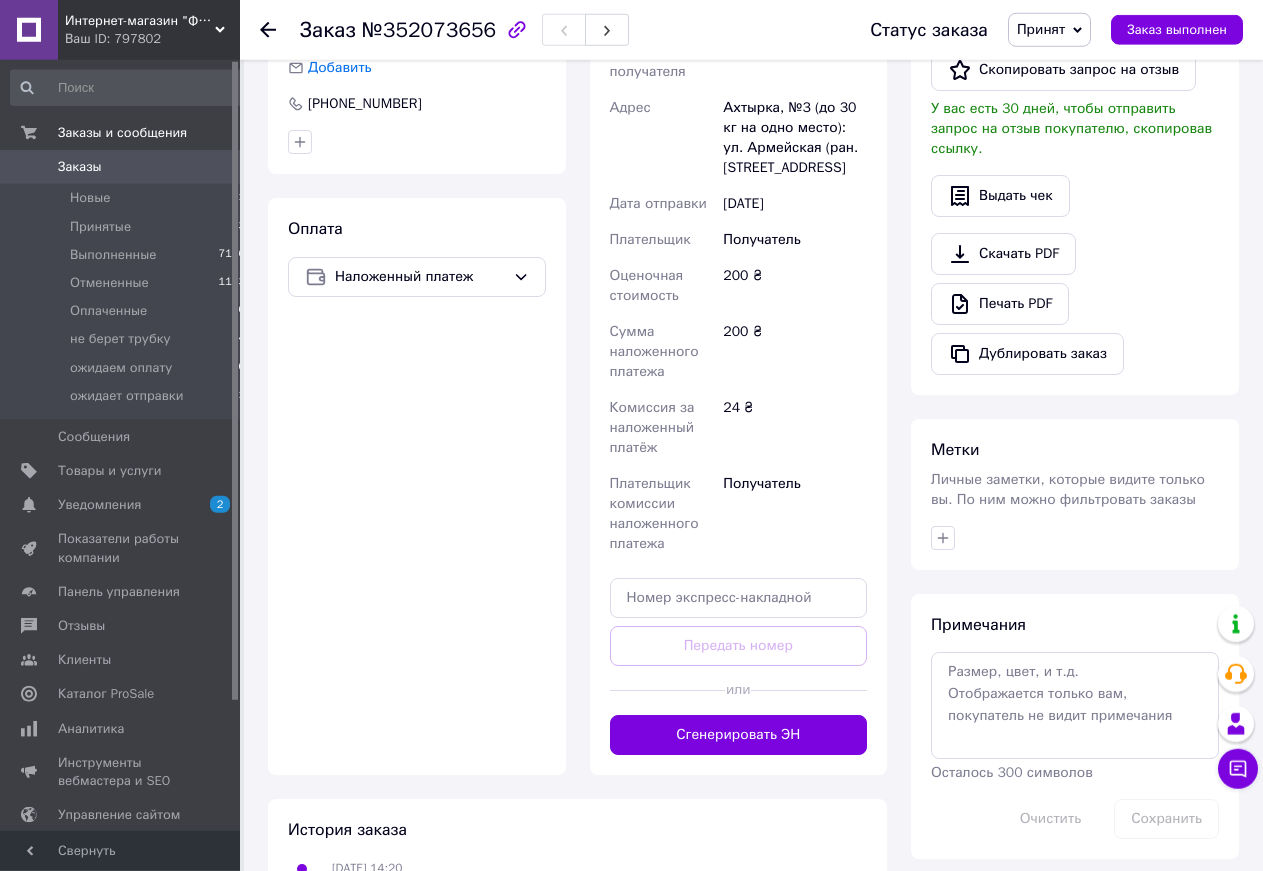 scroll, scrollTop: 612, scrollLeft: 0, axis: vertical 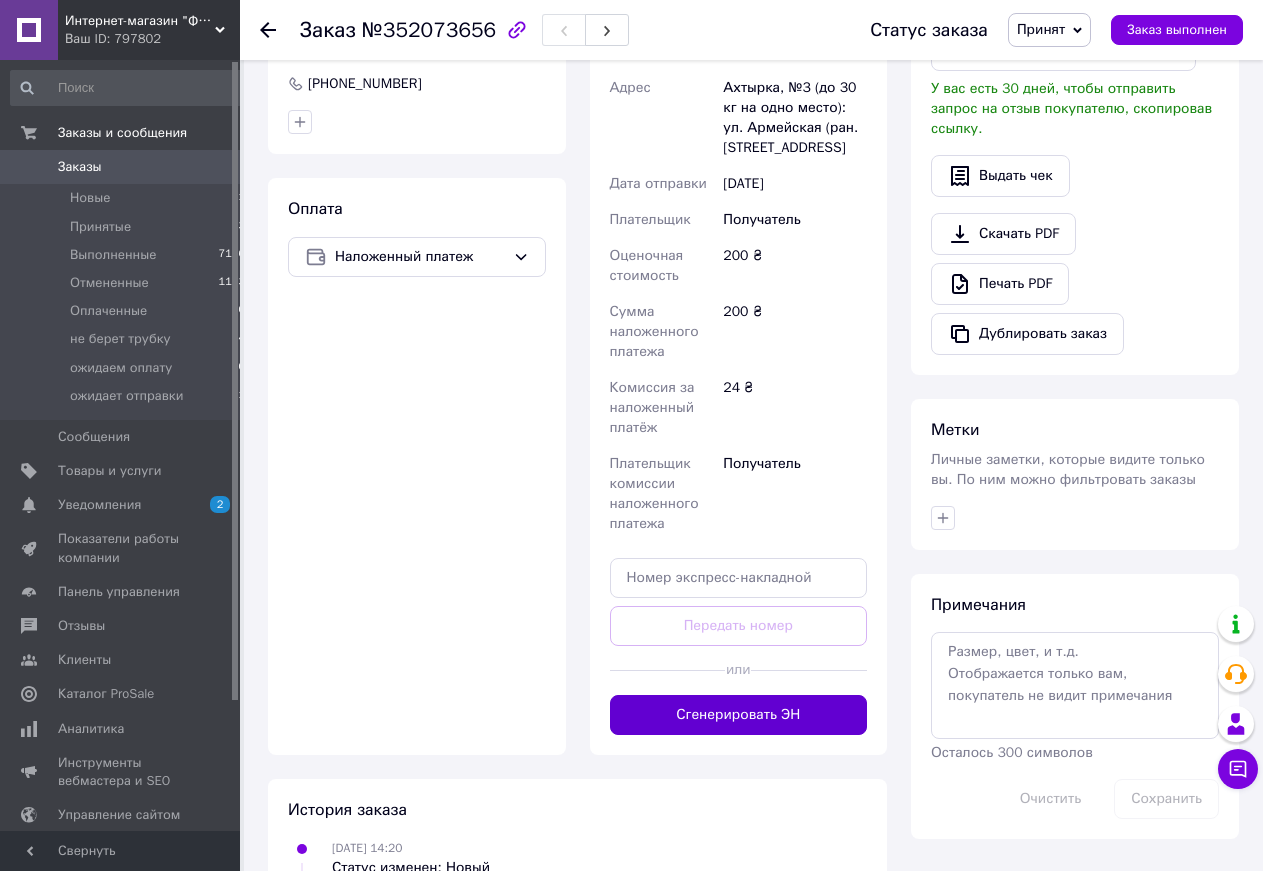 click on "Сгенерировать ЭН" at bounding box center [739, 715] 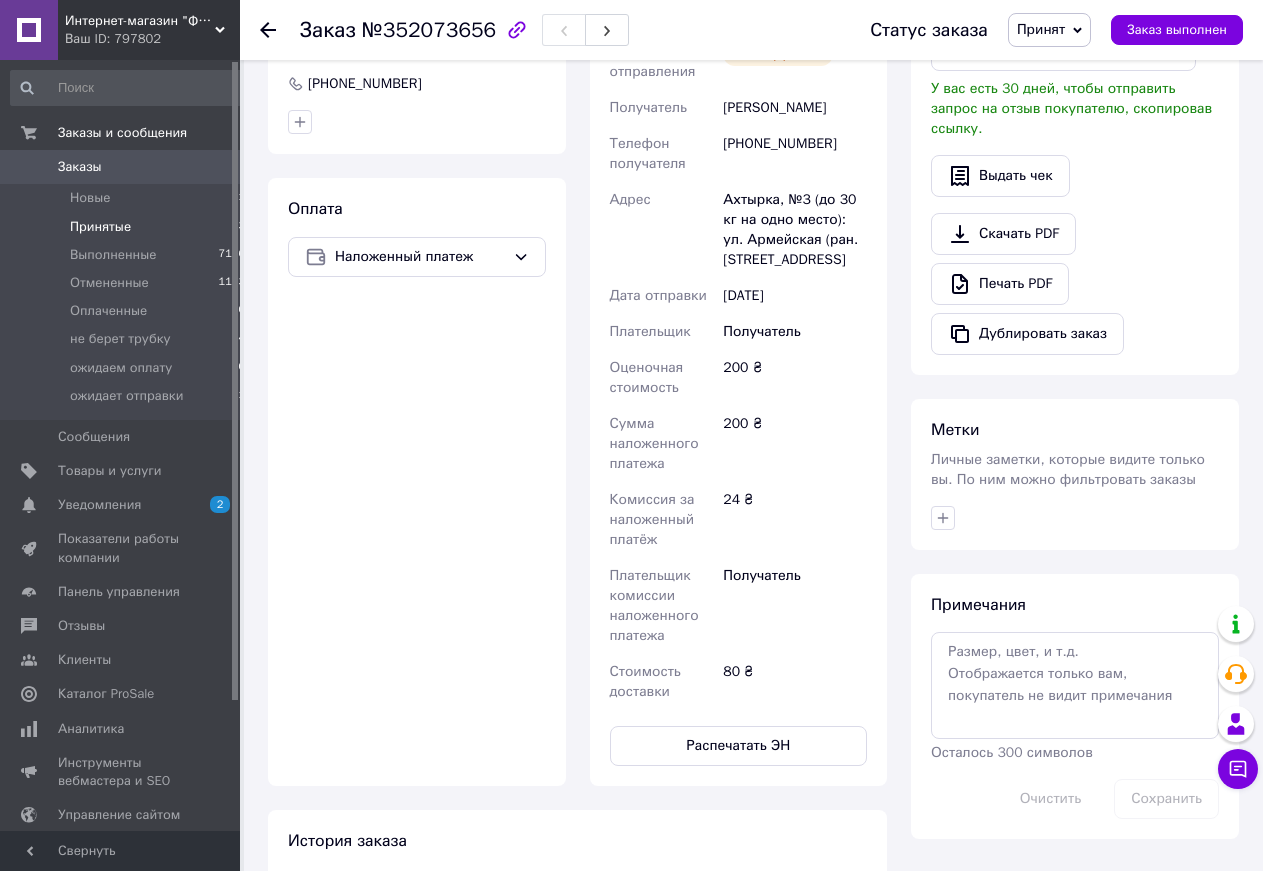 click on "Принятые" at bounding box center [100, 227] 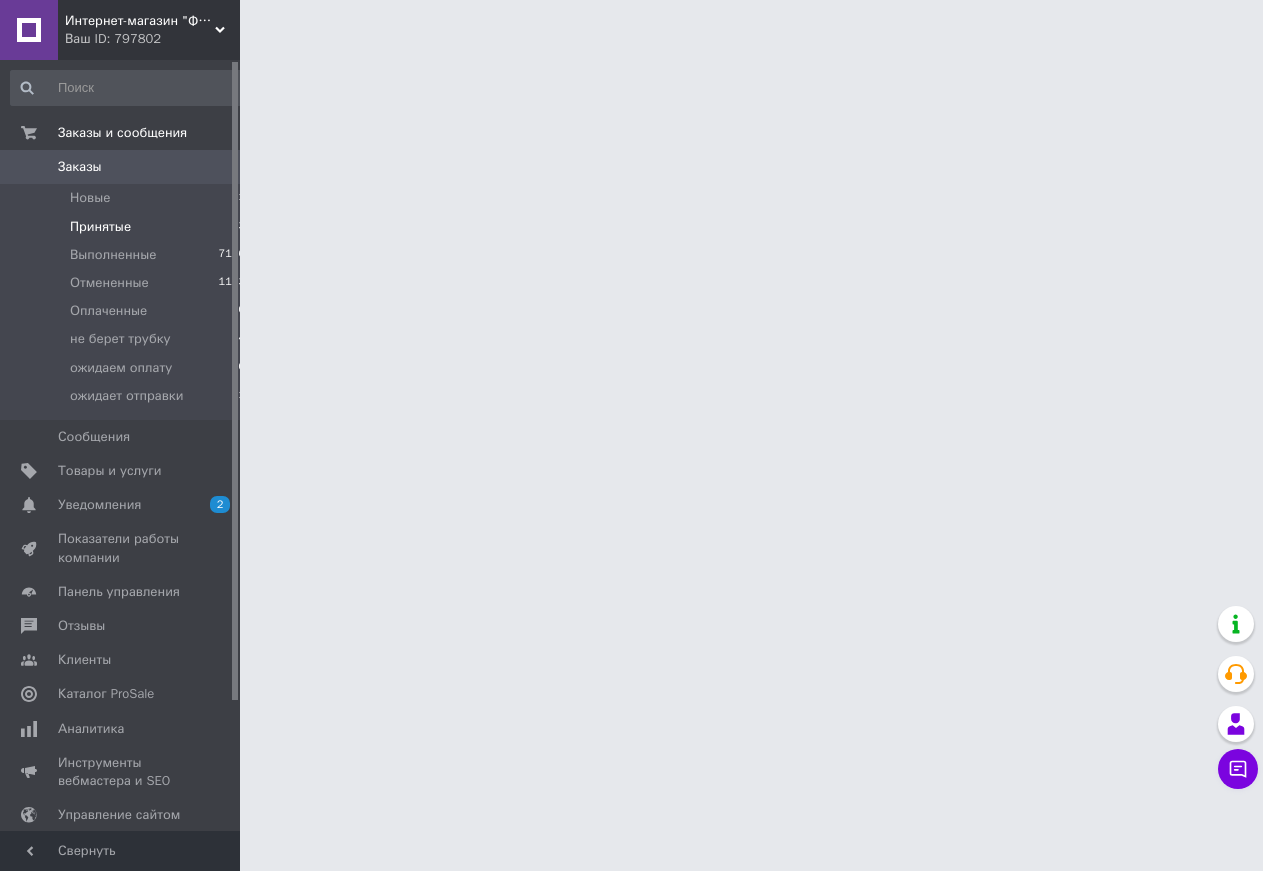 scroll, scrollTop: 0, scrollLeft: 0, axis: both 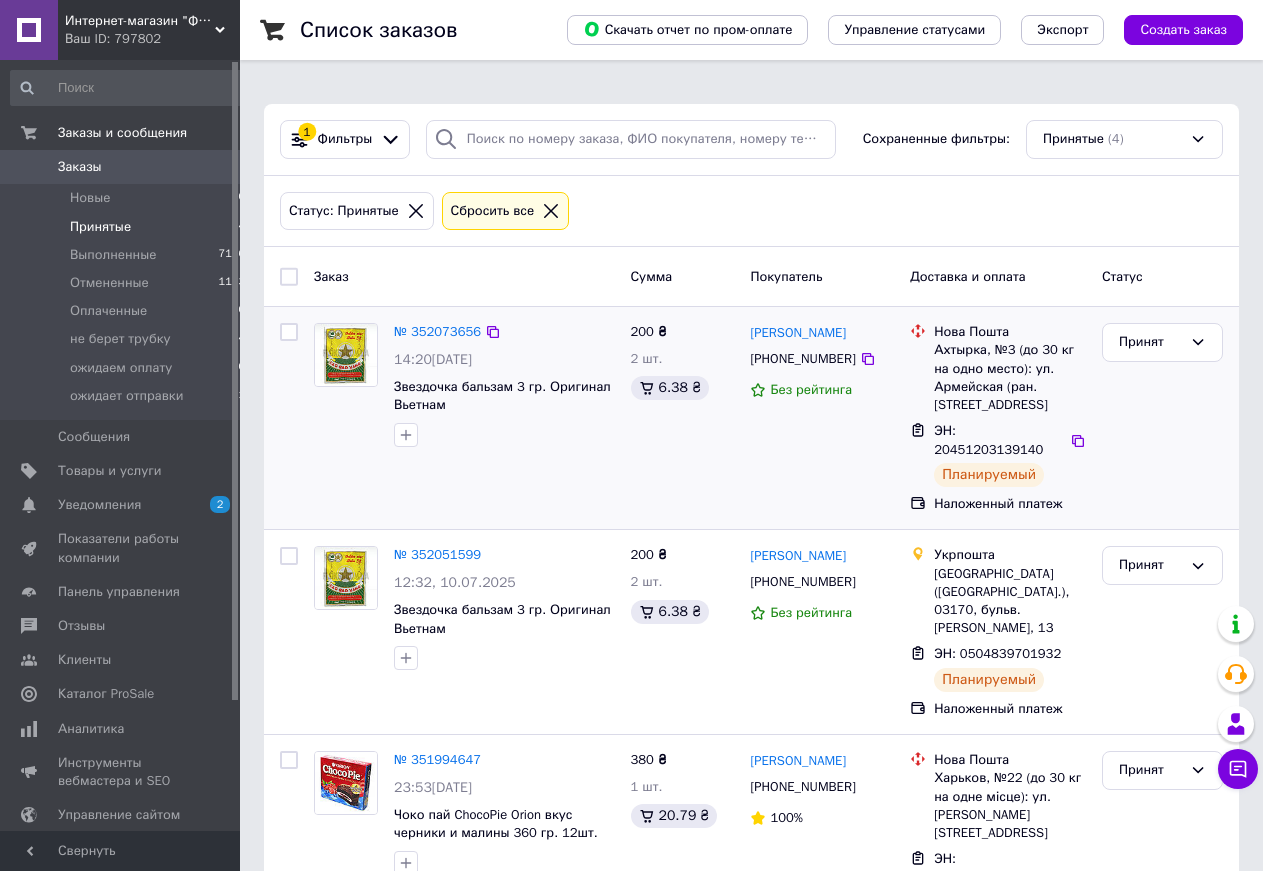 click on "№ 352073656 14:20[DATE] Звездочка бальзам 3 гр. Оригинал Вьетнам" at bounding box center [504, 385] 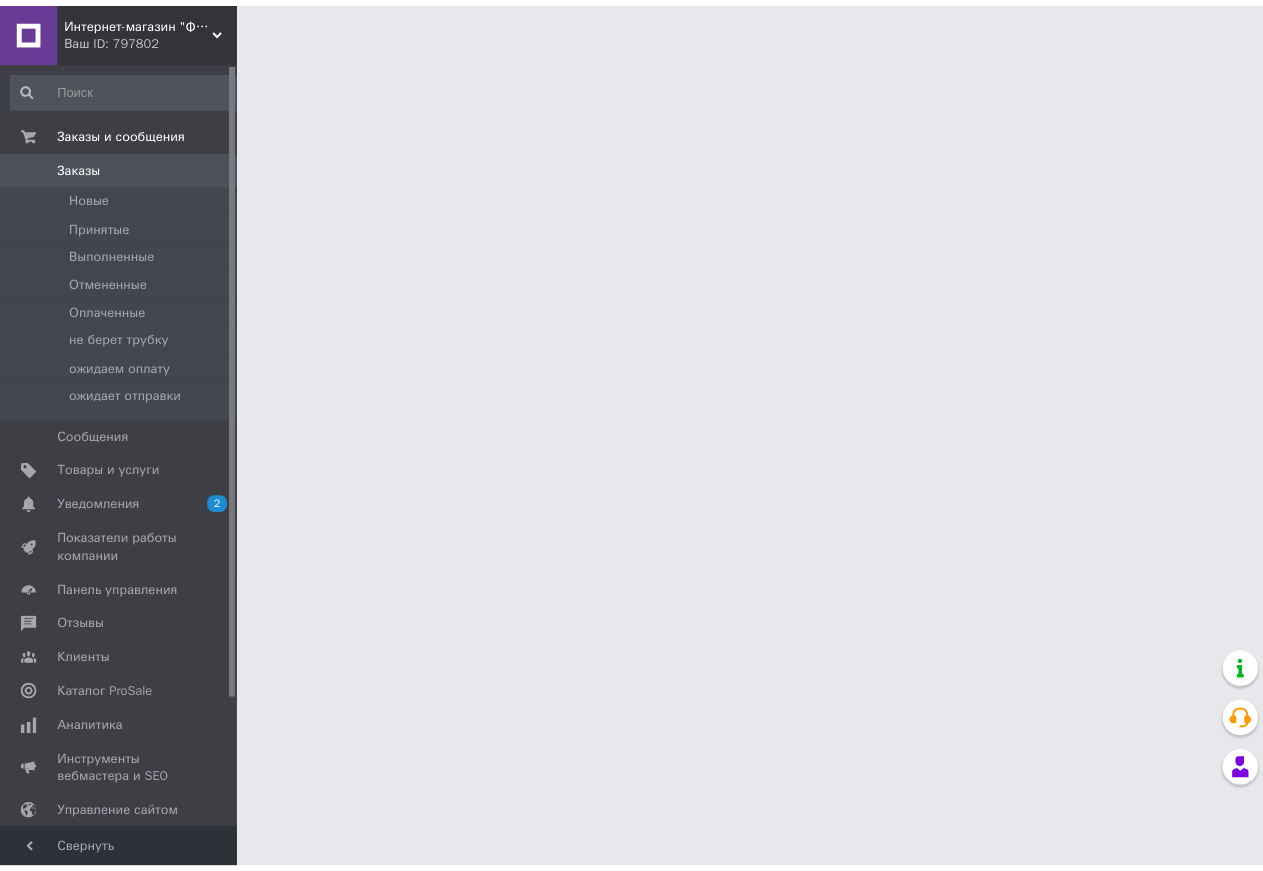 scroll, scrollTop: 0, scrollLeft: 0, axis: both 